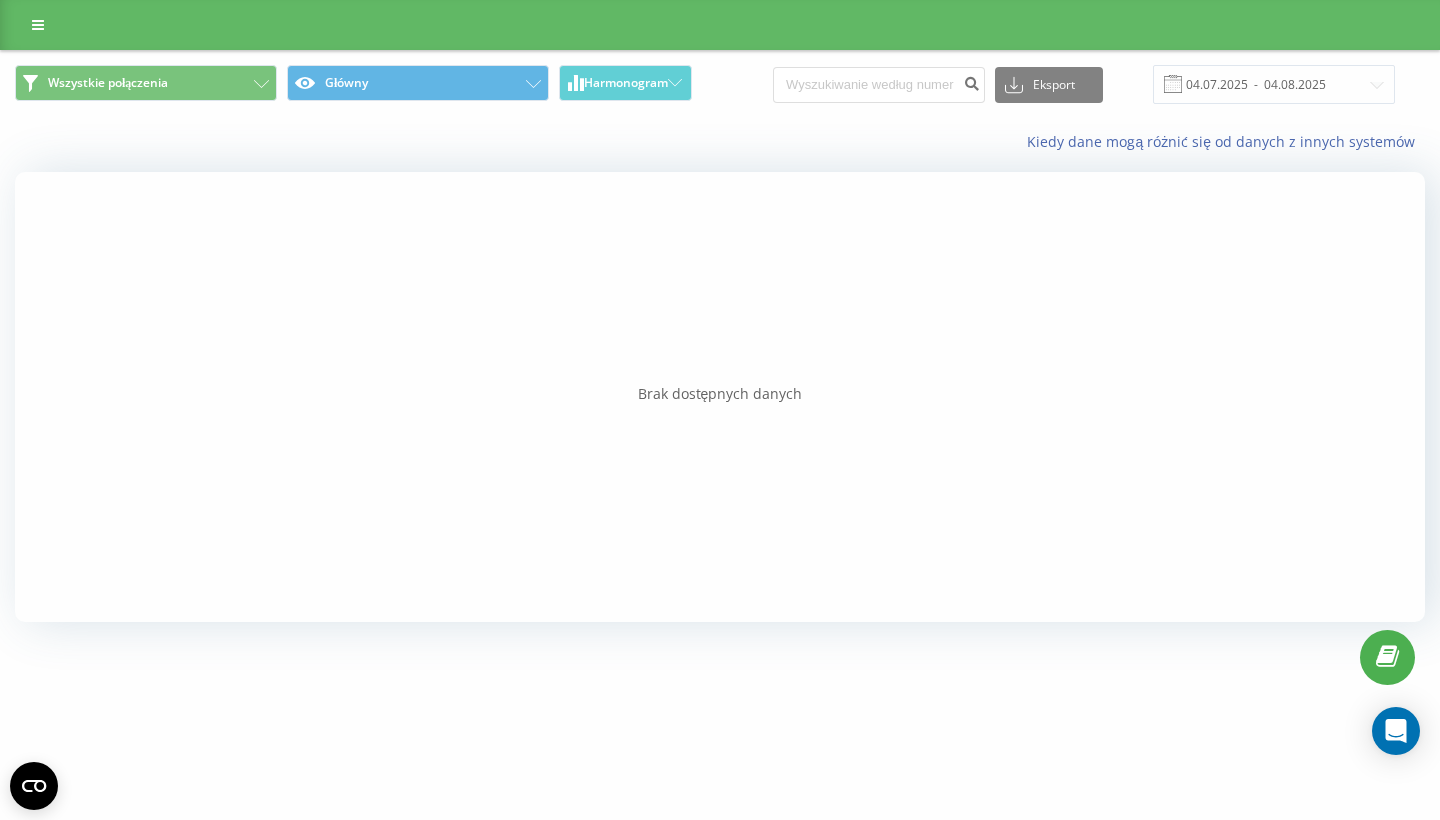 scroll, scrollTop: 0, scrollLeft: 0, axis: both 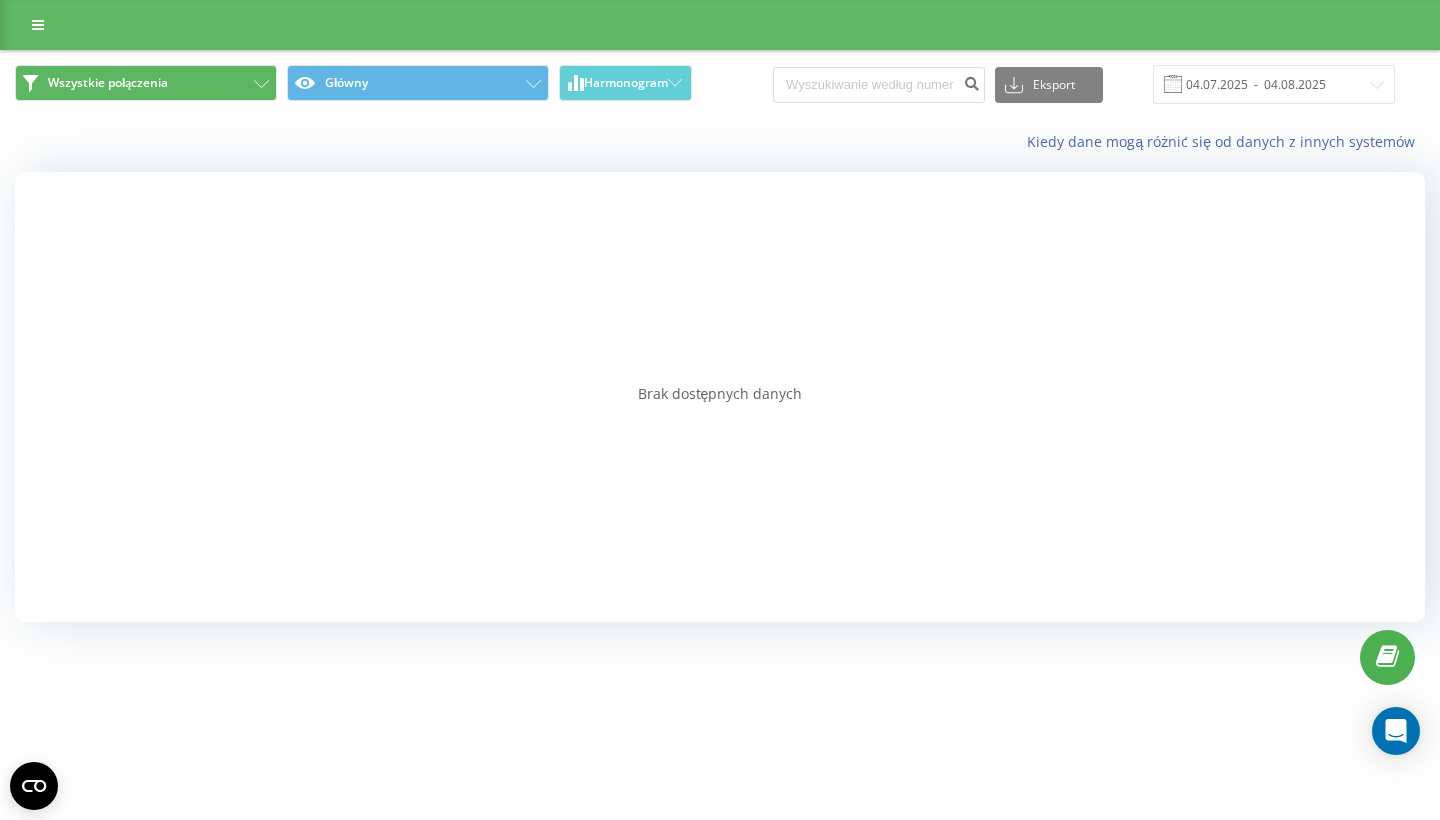 click on "Wszystkie połączenia" at bounding box center (108, 83) 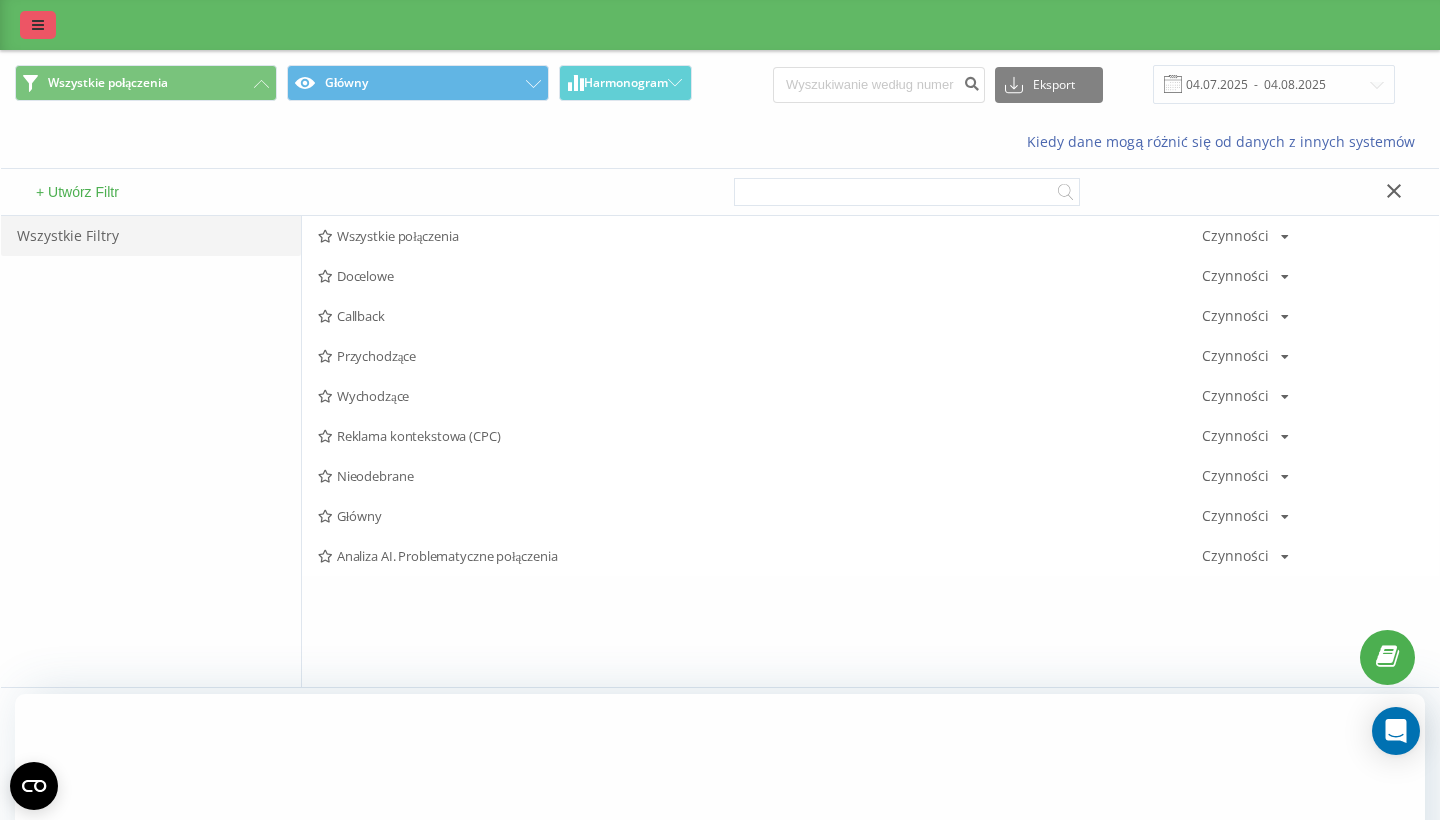 click at bounding box center [38, 25] 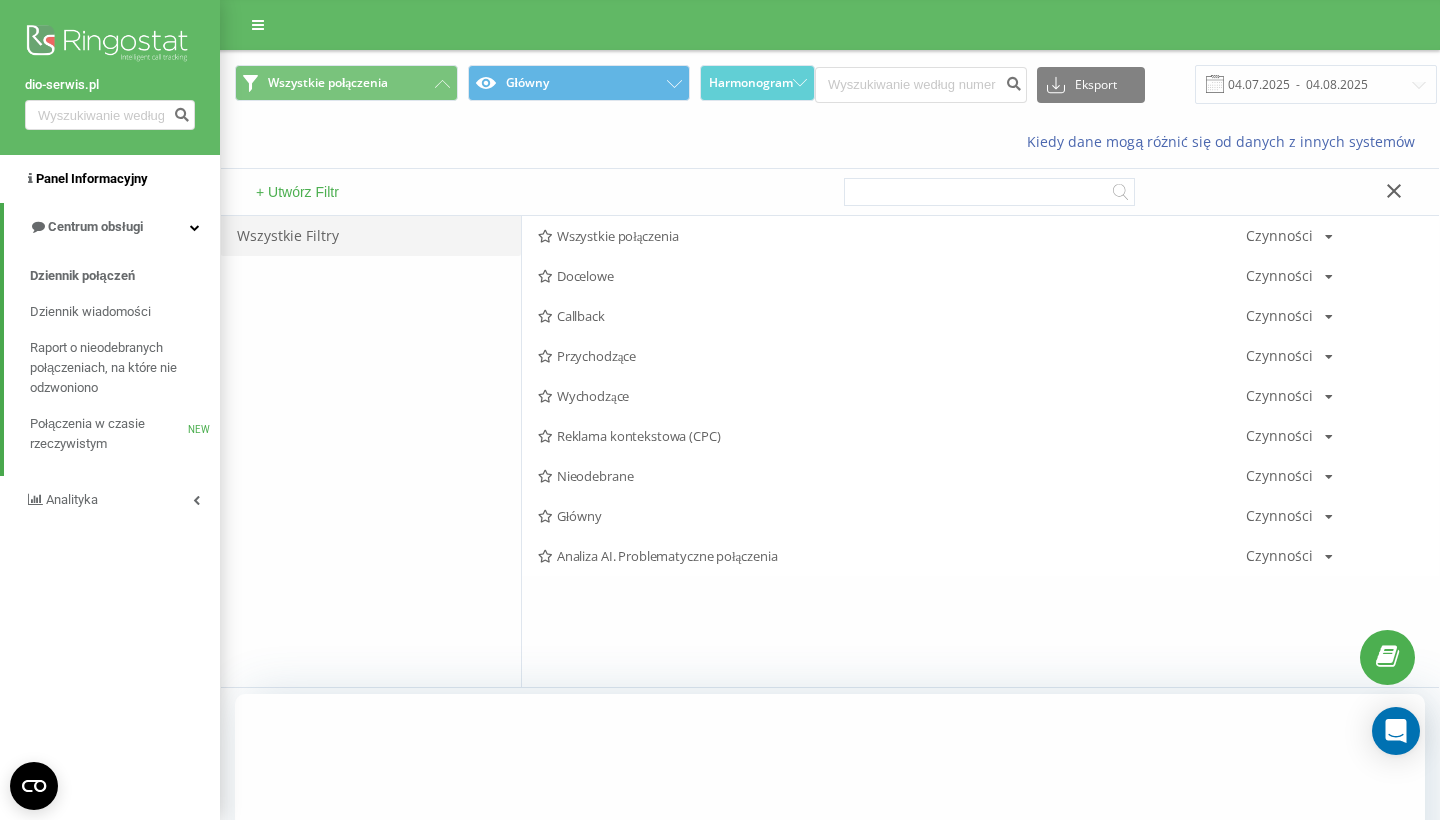 click on "Panel Informacyjny" at bounding box center [92, 178] 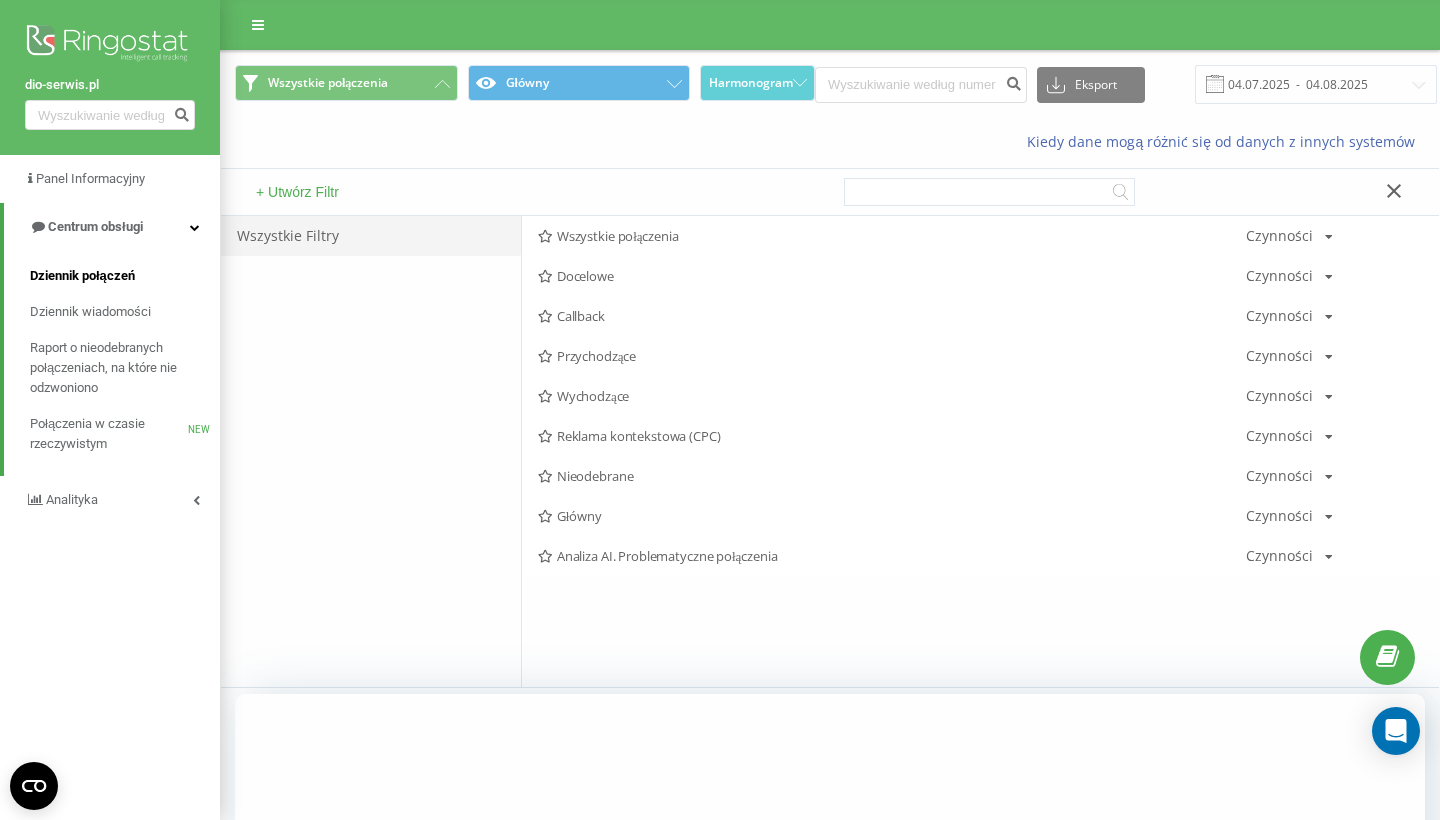 click on "Dziennik połączeń" at bounding box center (82, 276) 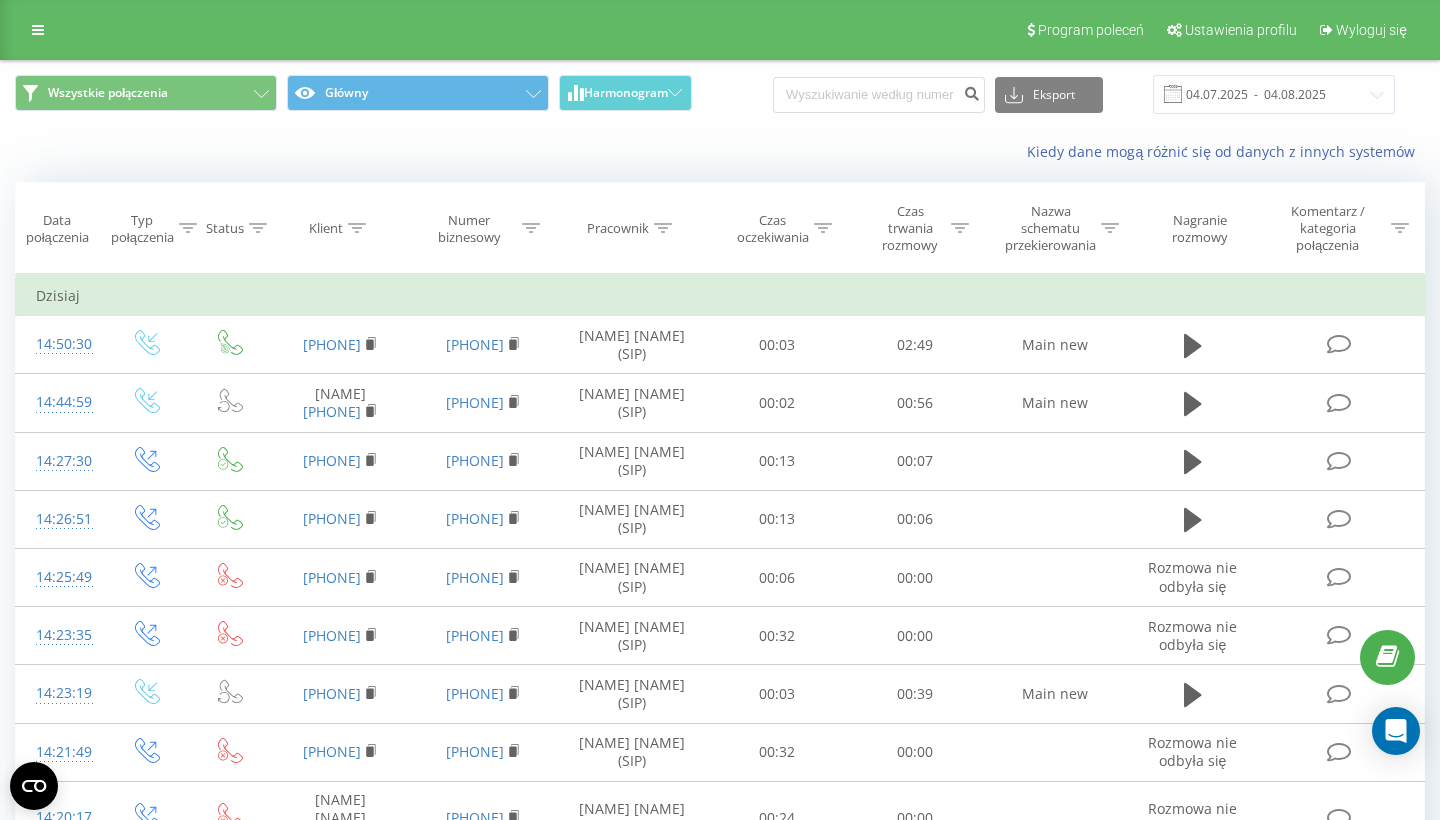 scroll, scrollTop: 0, scrollLeft: 0, axis: both 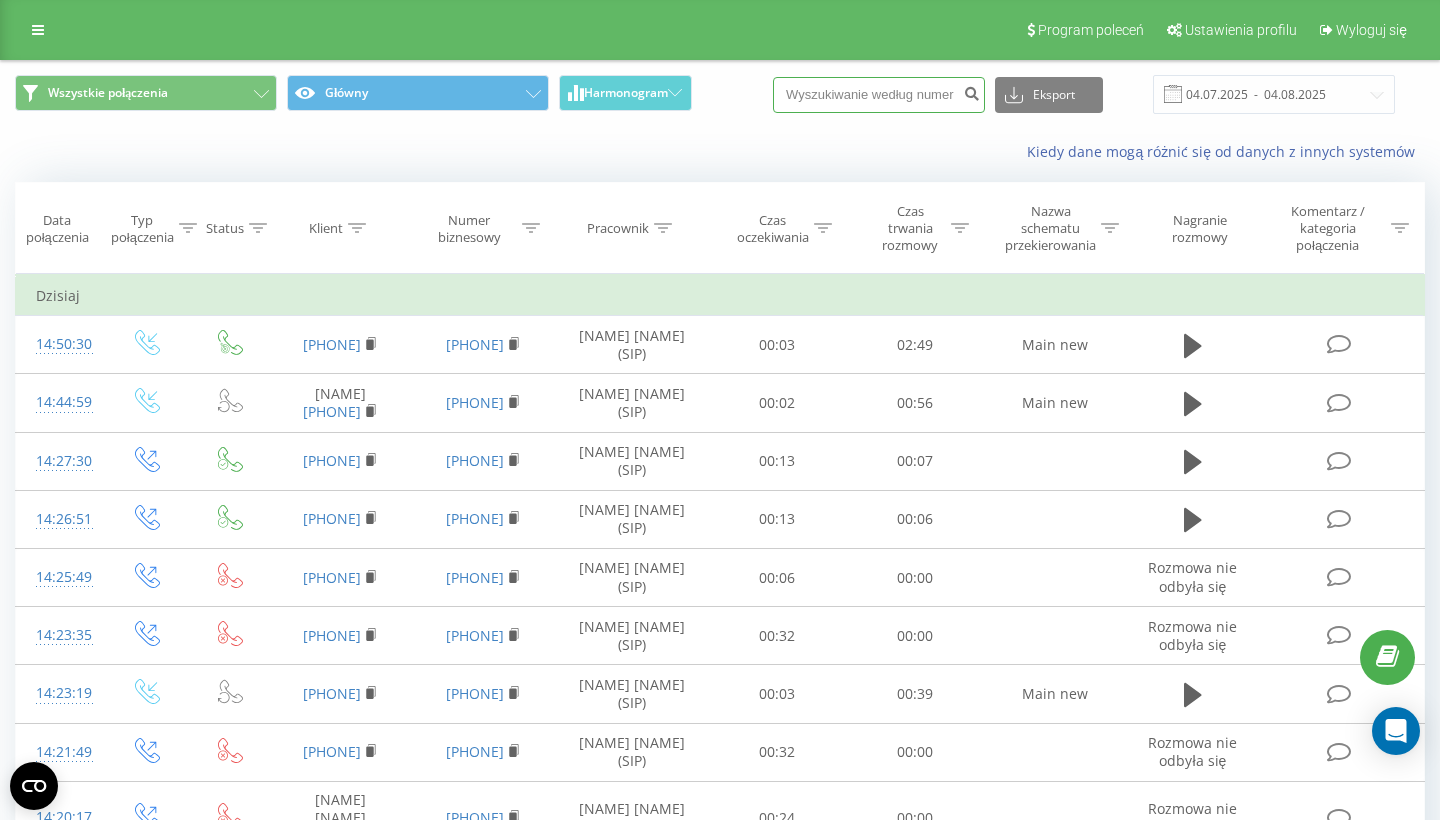click at bounding box center (879, 95) 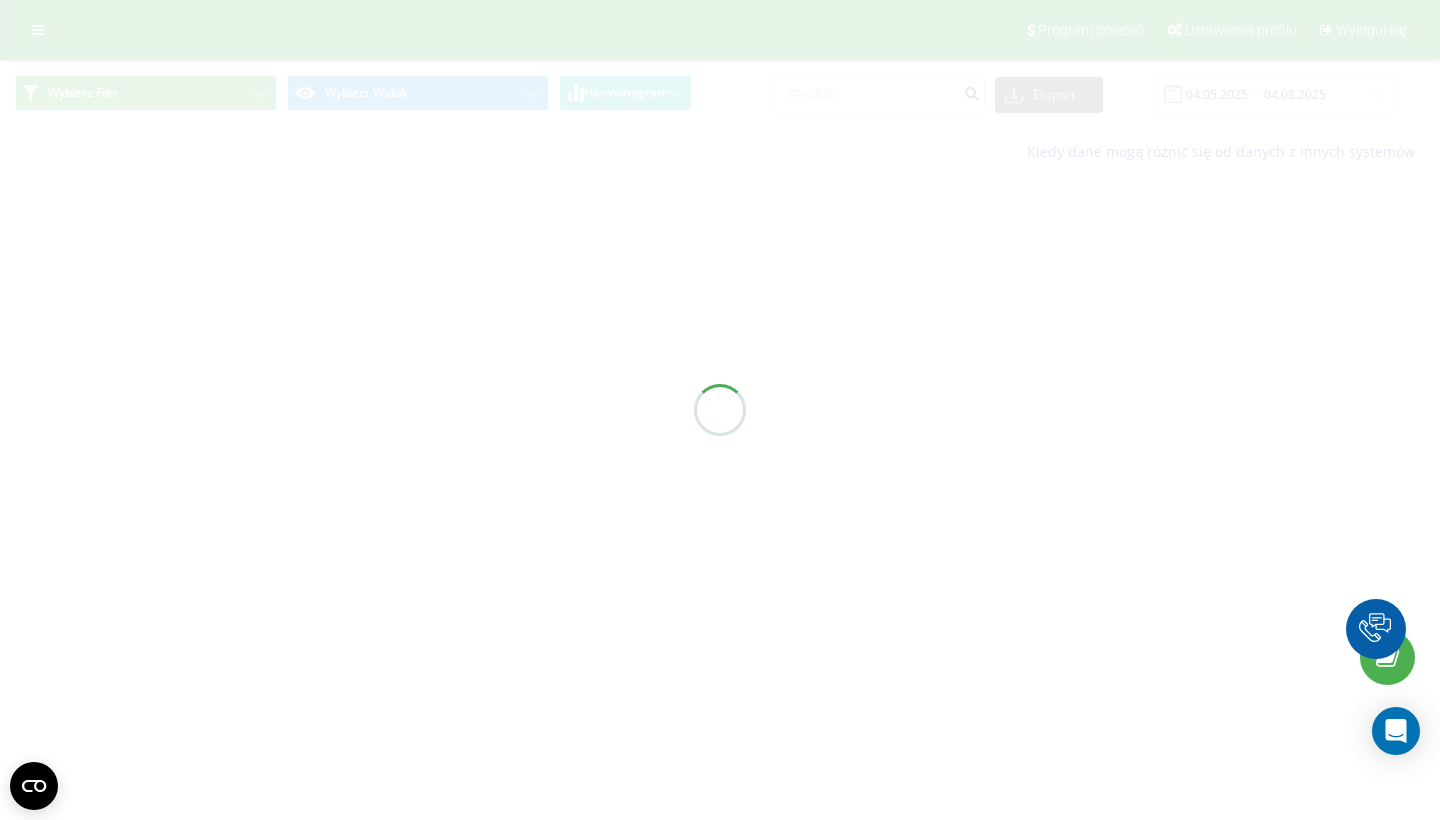 scroll, scrollTop: 0, scrollLeft: 0, axis: both 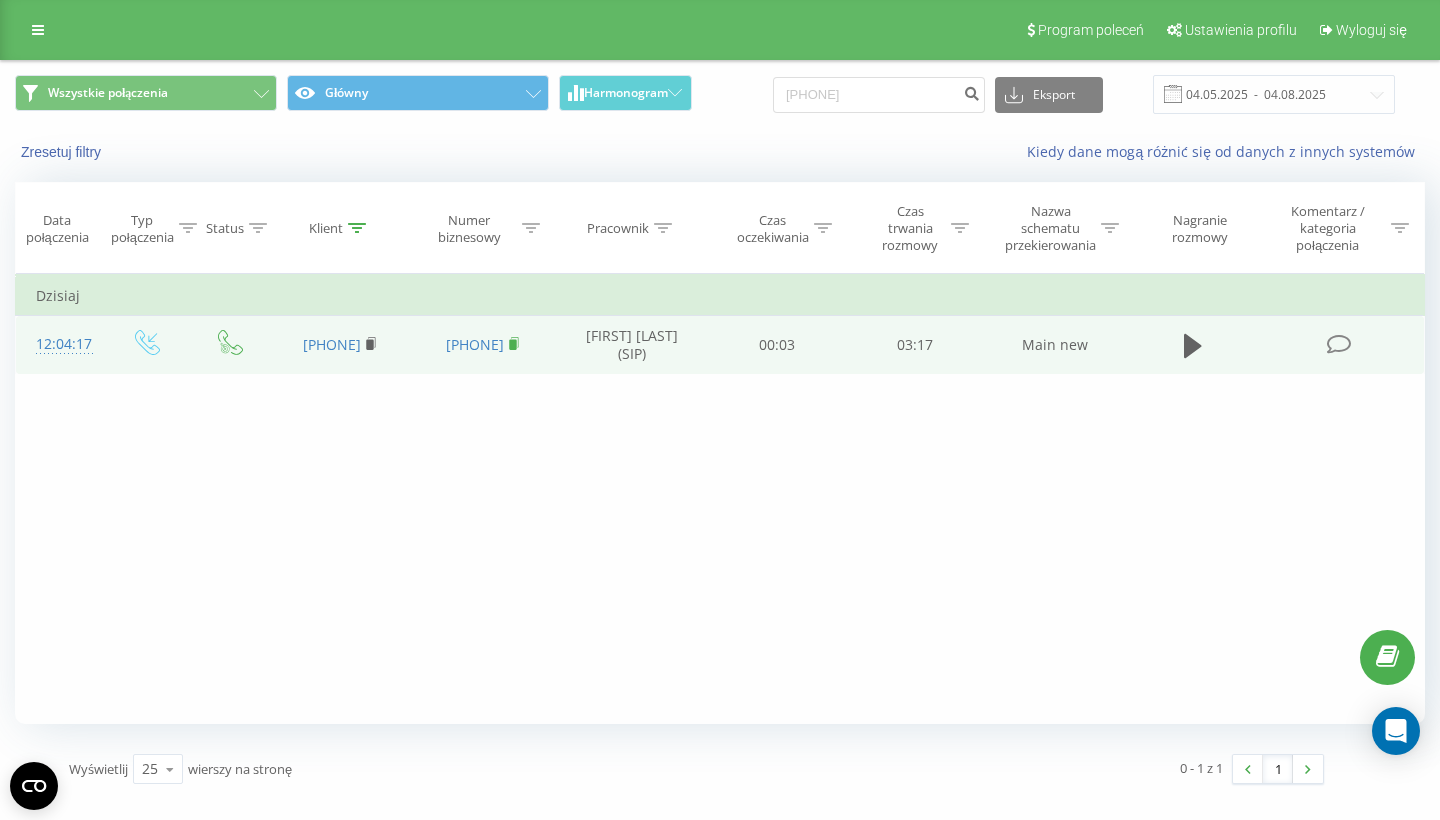 click 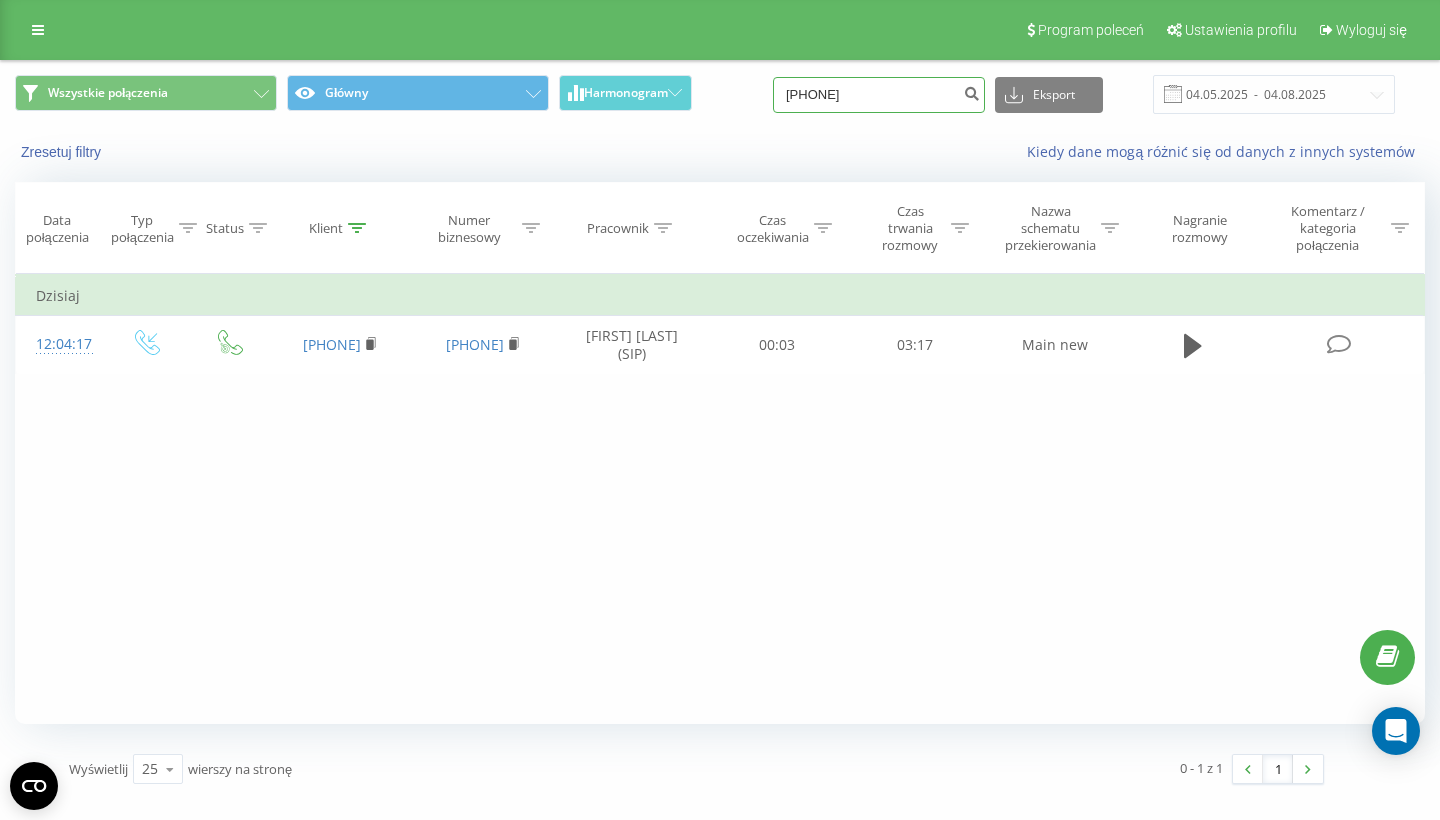 drag, startPoint x: 913, startPoint y: 99, endPoint x: 727, endPoint y: 99, distance: 186 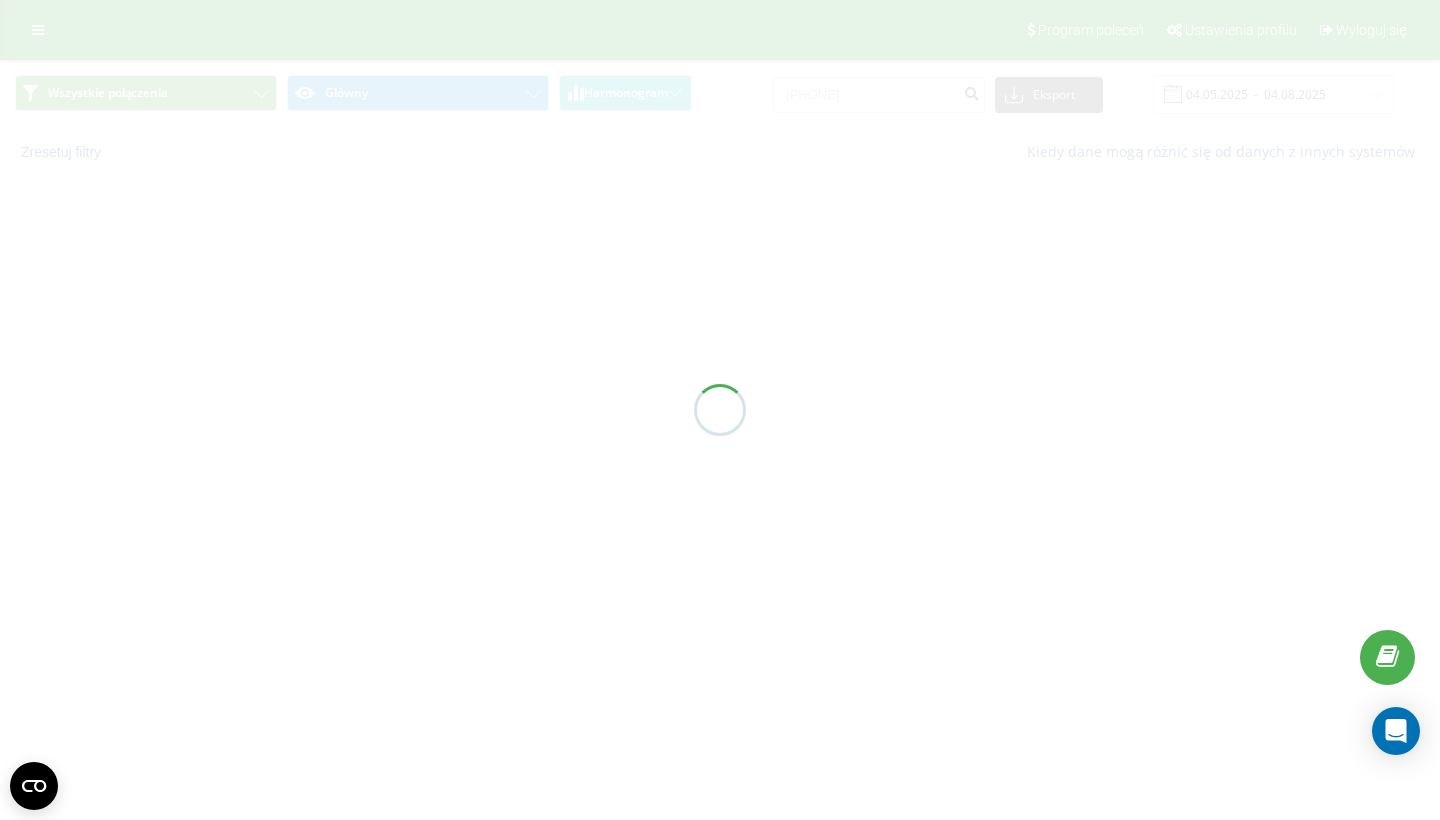 scroll, scrollTop: 0, scrollLeft: 0, axis: both 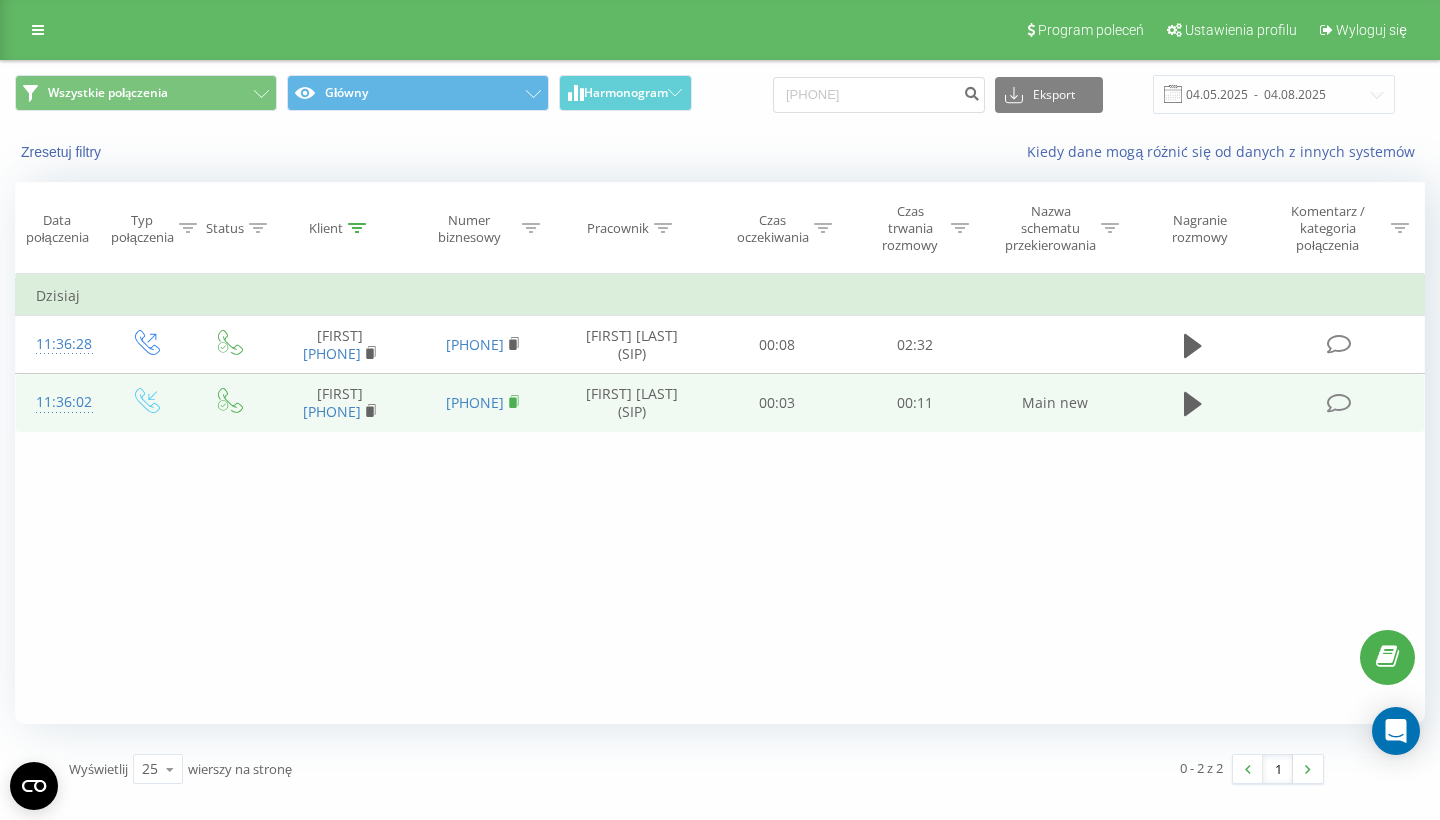 click 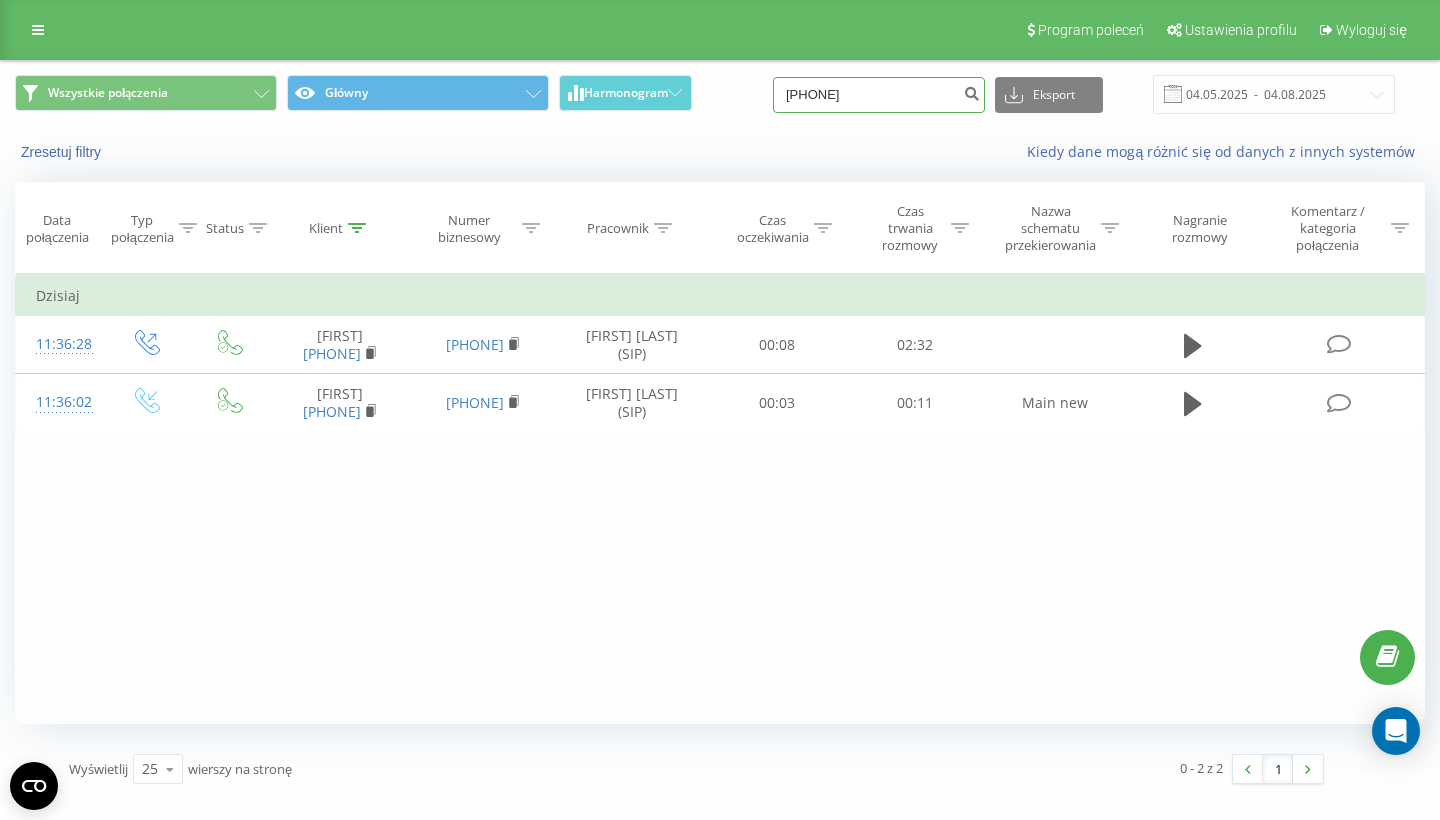 drag, startPoint x: 899, startPoint y: 98, endPoint x: 749, endPoint y: 98, distance: 150 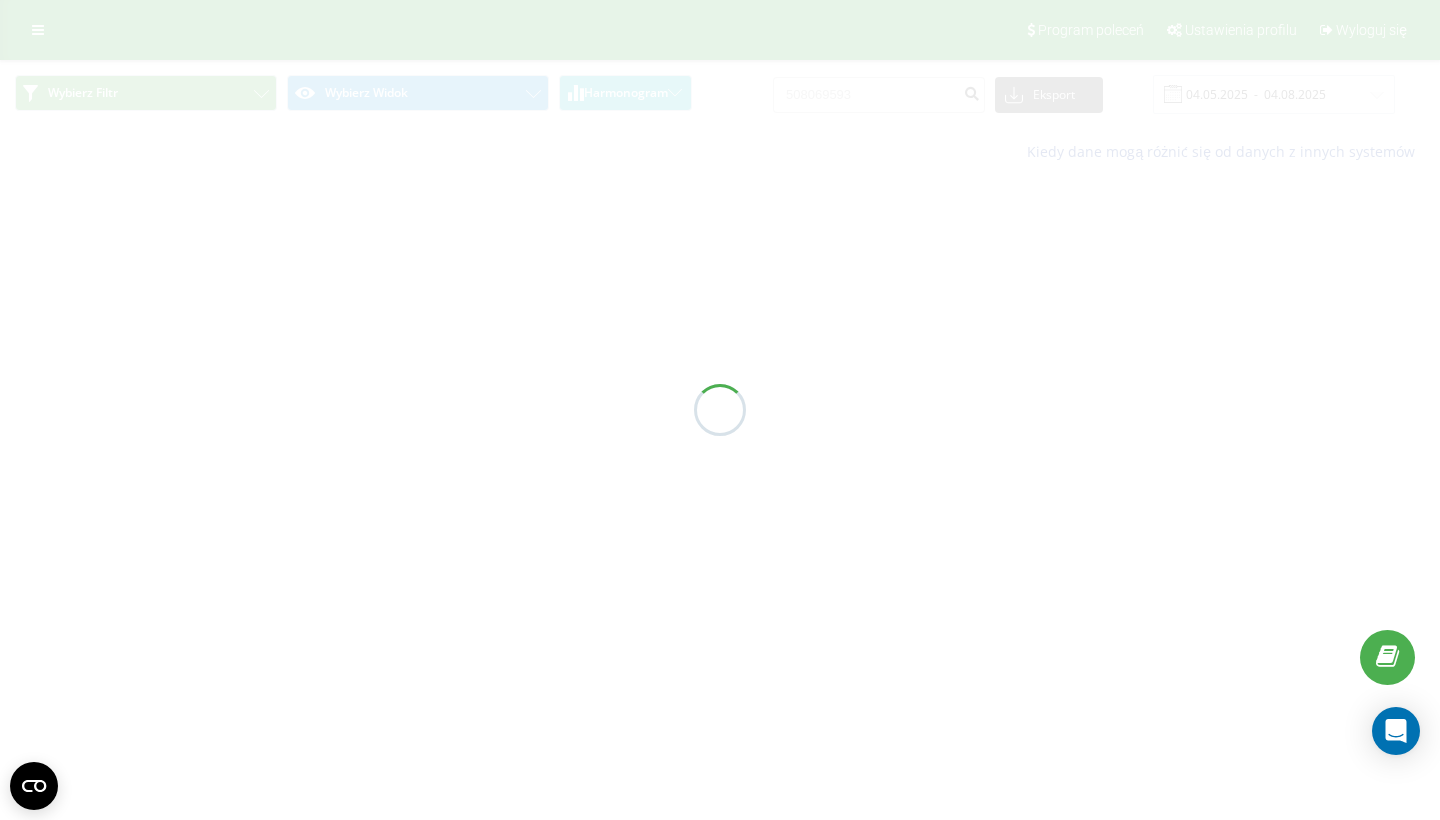 scroll, scrollTop: 0, scrollLeft: 0, axis: both 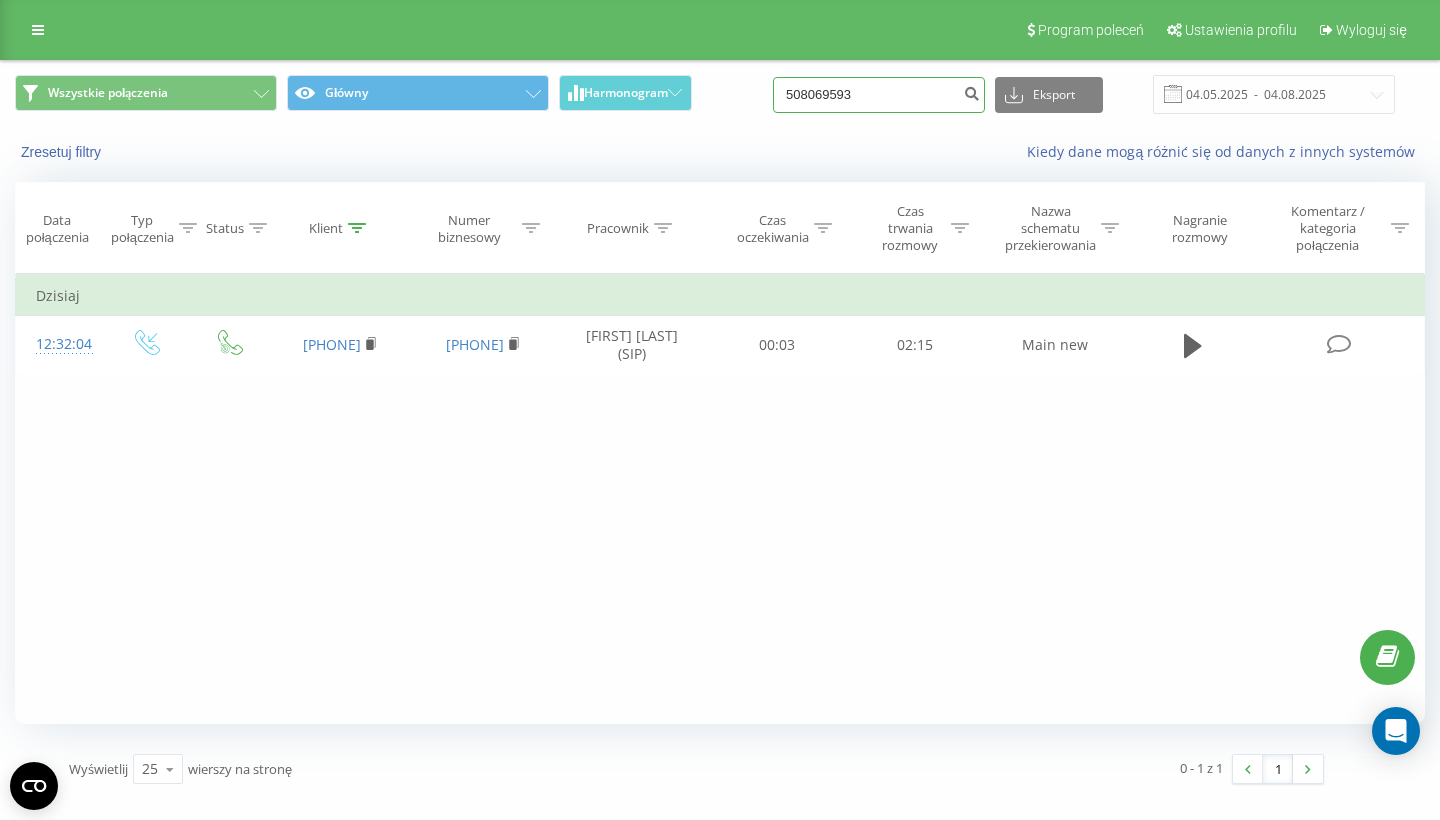 drag, startPoint x: 912, startPoint y: 96, endPoint x: 736, endPoint y: 94, distance: 176.01137 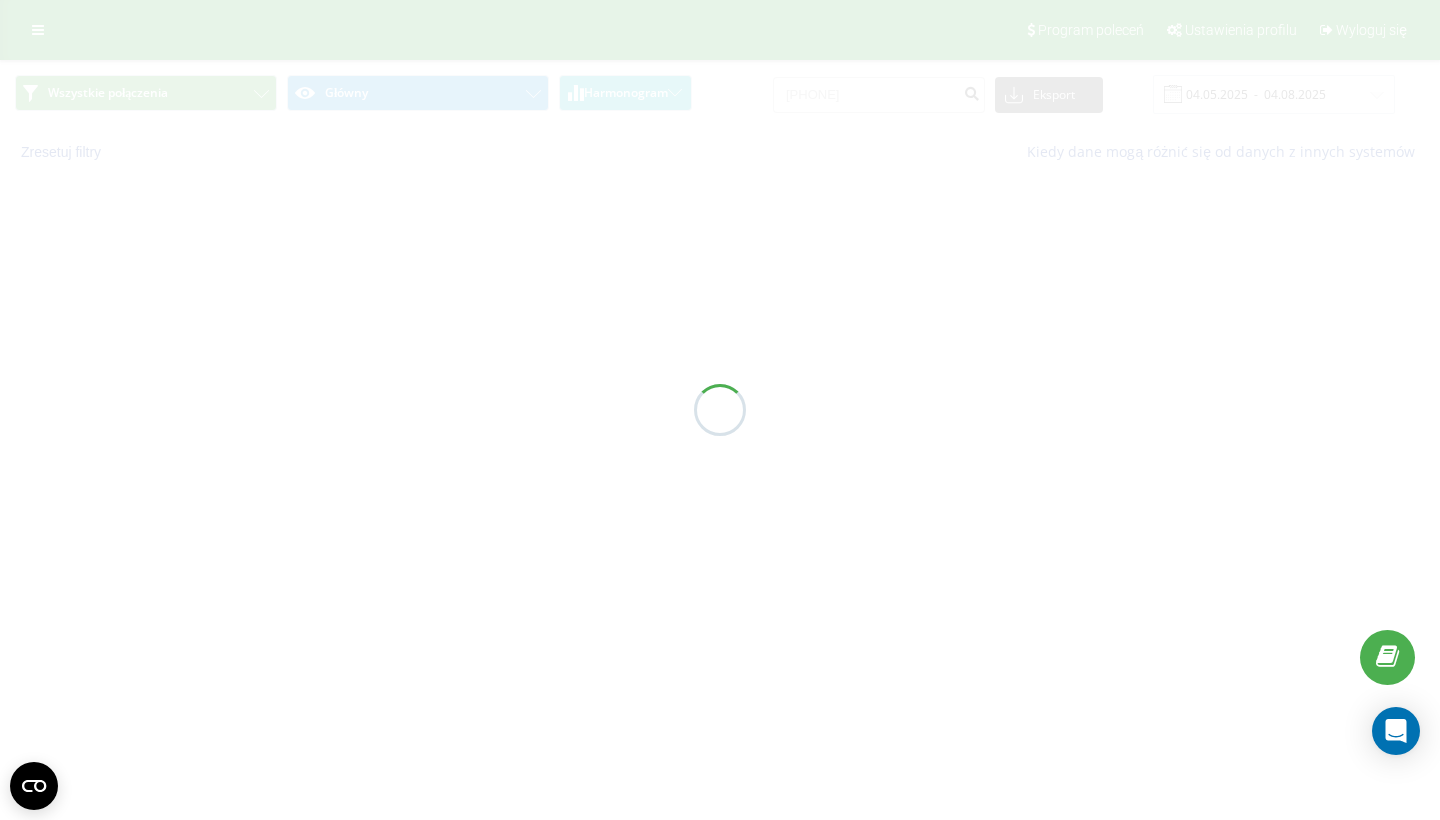 scroll, scrollTop: 0, scrollLeft: 0, axis: both 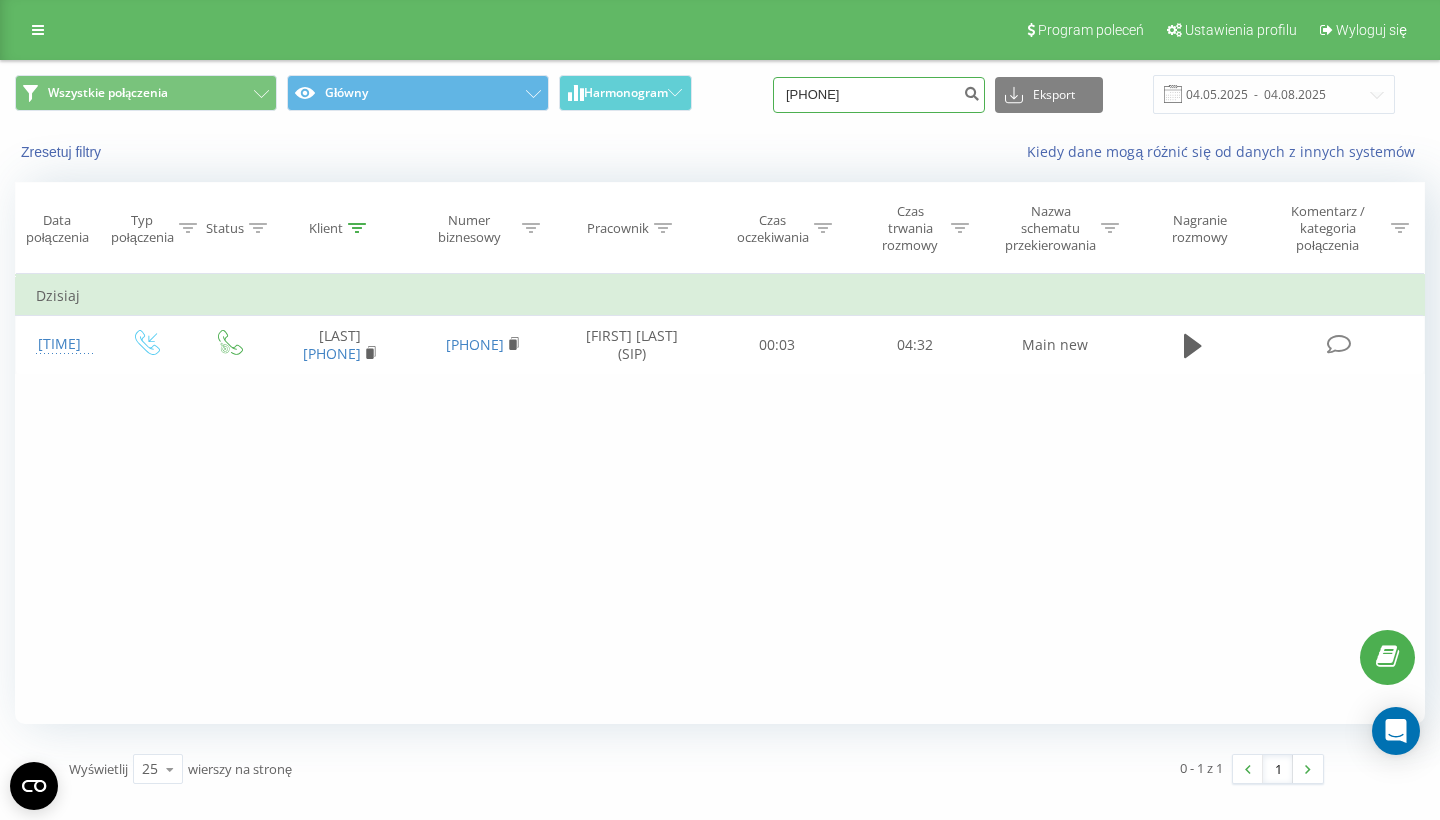 drag, startPoint x: 922, startPoint y: 92, endPoint x: 760, endPoint y: 90, distance: 162.01234 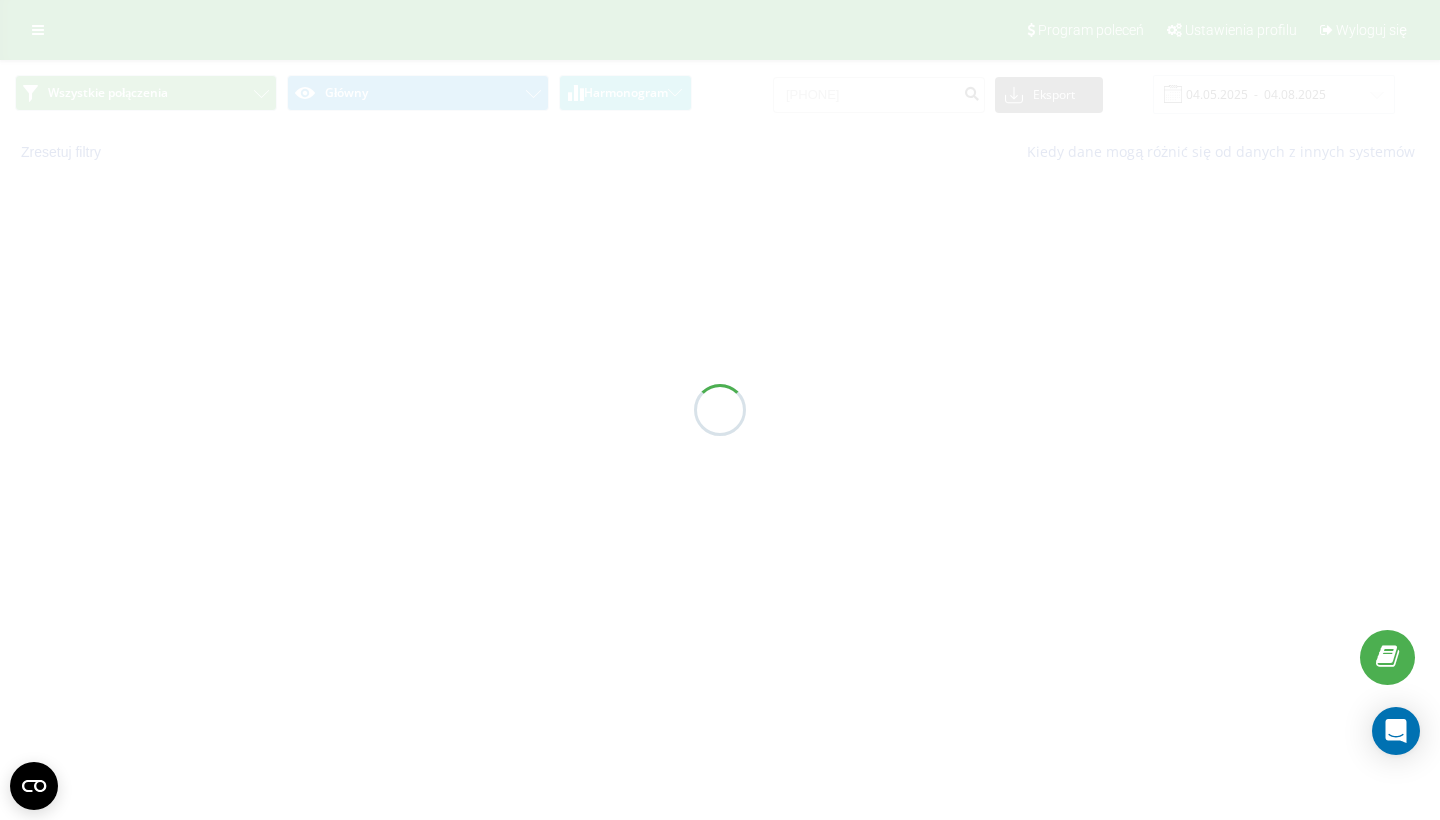 scroll, scrollTop: 0, scrollLeft: 0, axis: both 